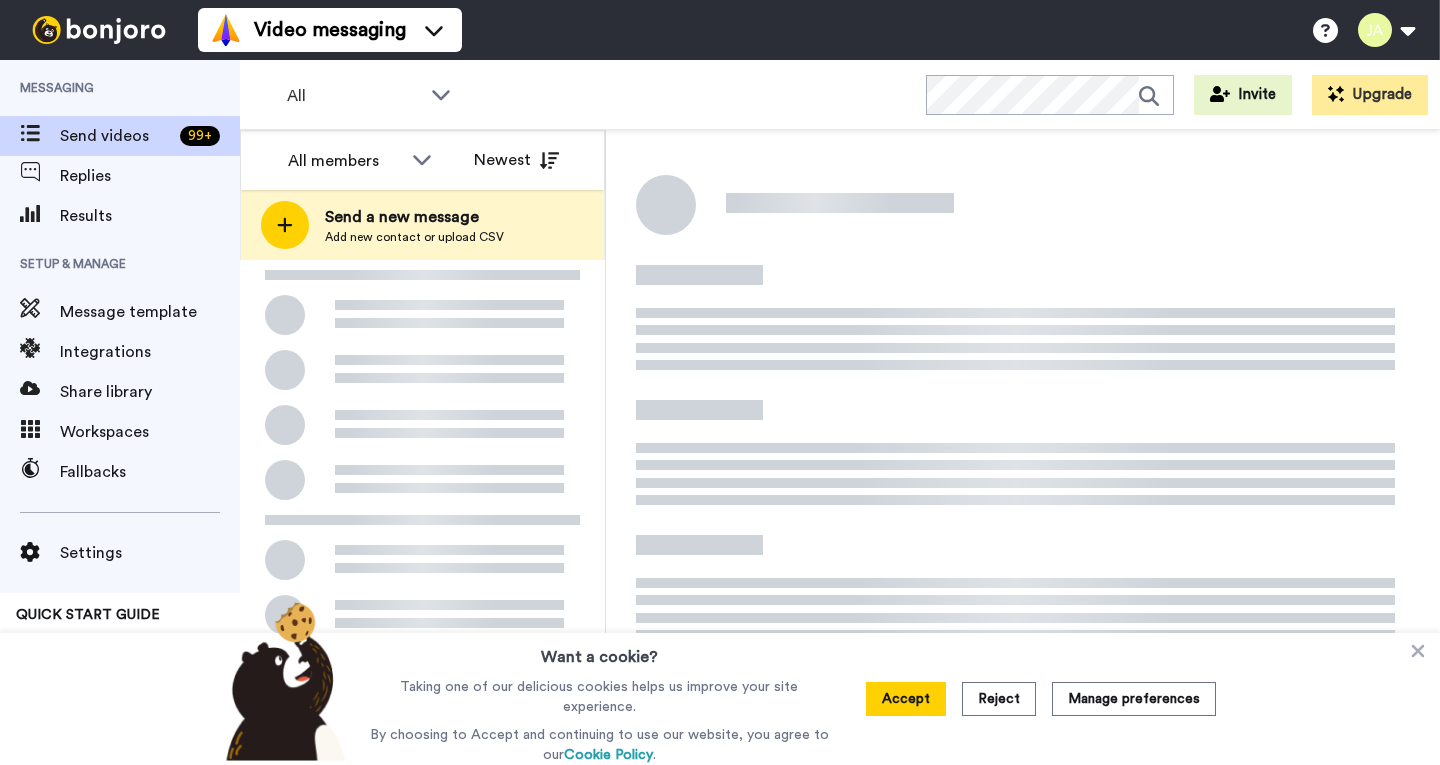 scroll, scrollTop: 0, scrollLeft: 0, axis: both 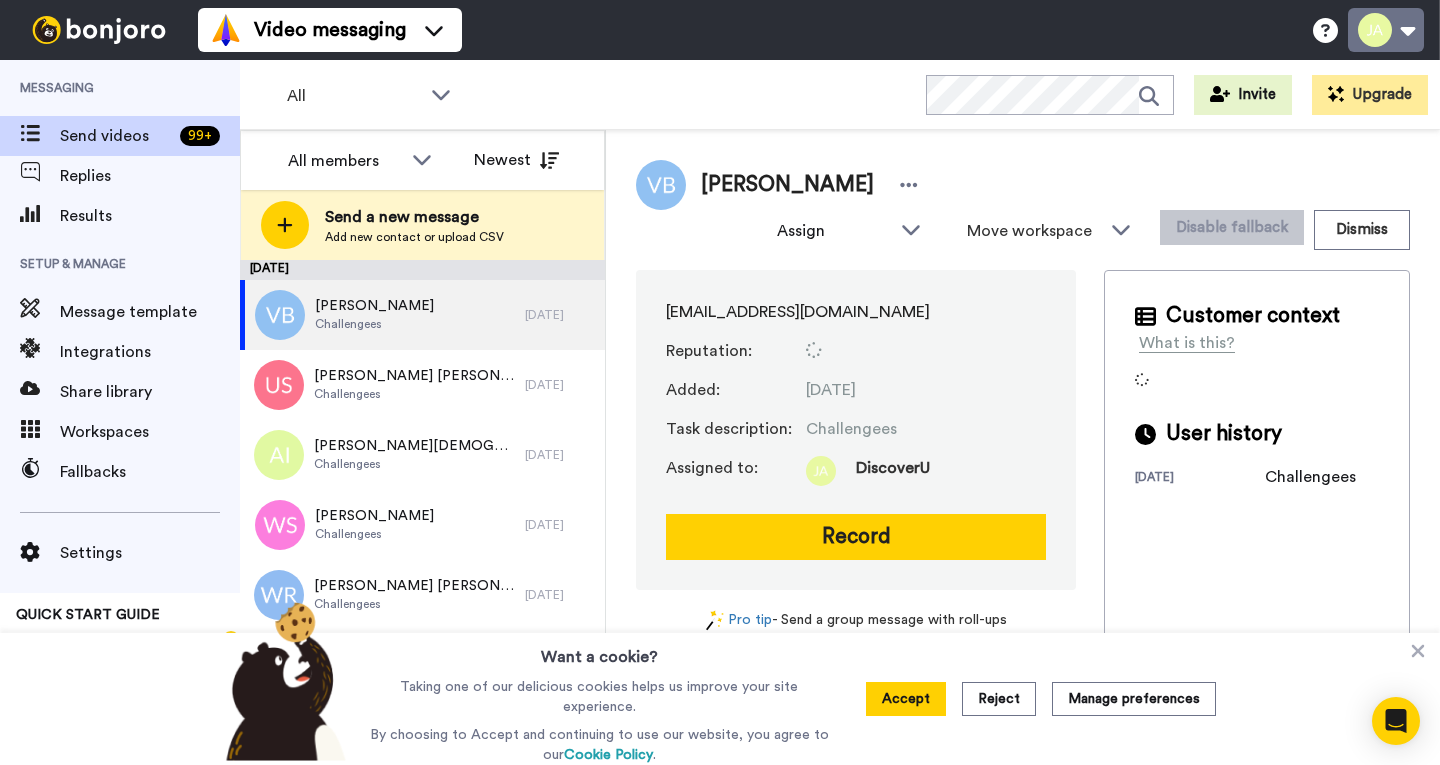 click at bounding box center [1386, 30] 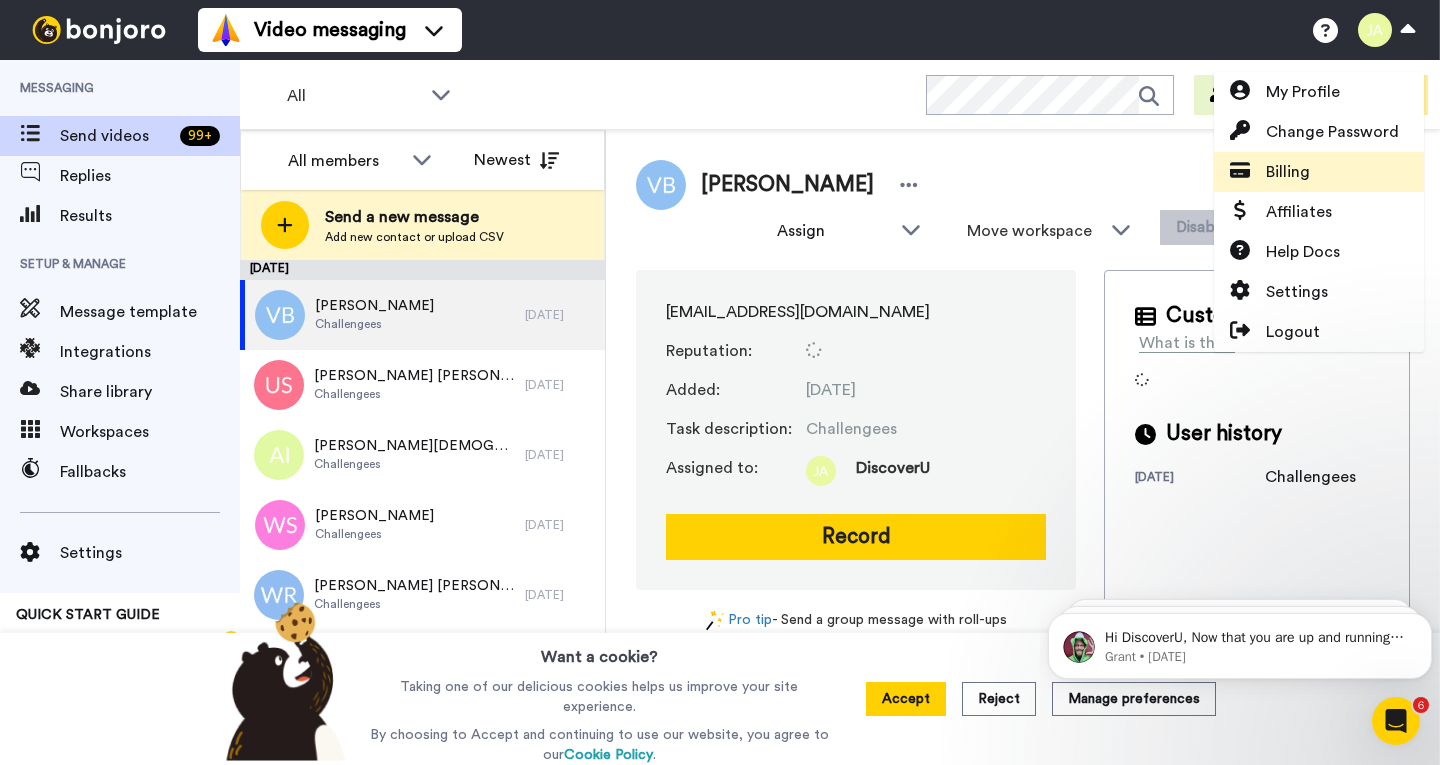 scroll, scrollTop: 0, scrollLeft: 0, axis: both 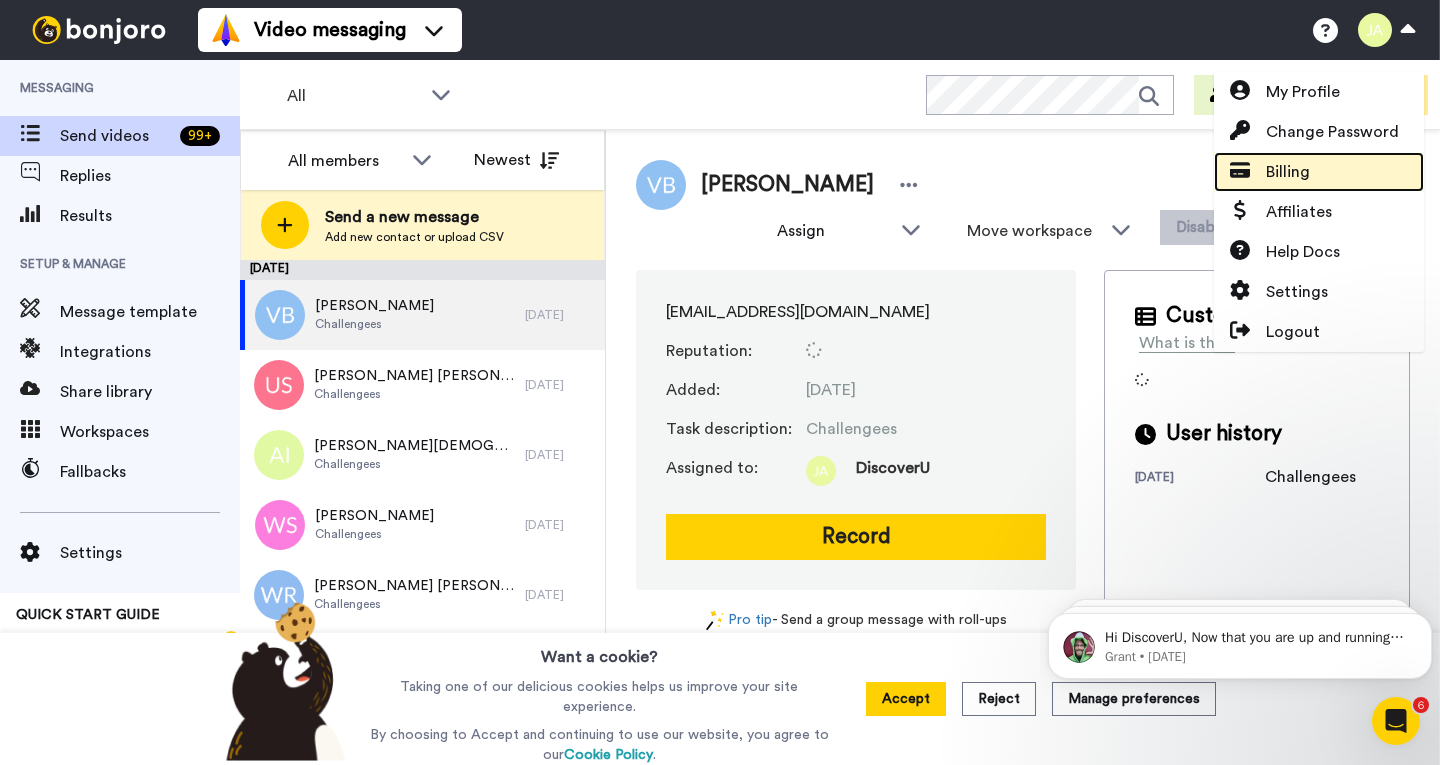 click on "Billing" at bounding box center [1288, 172] 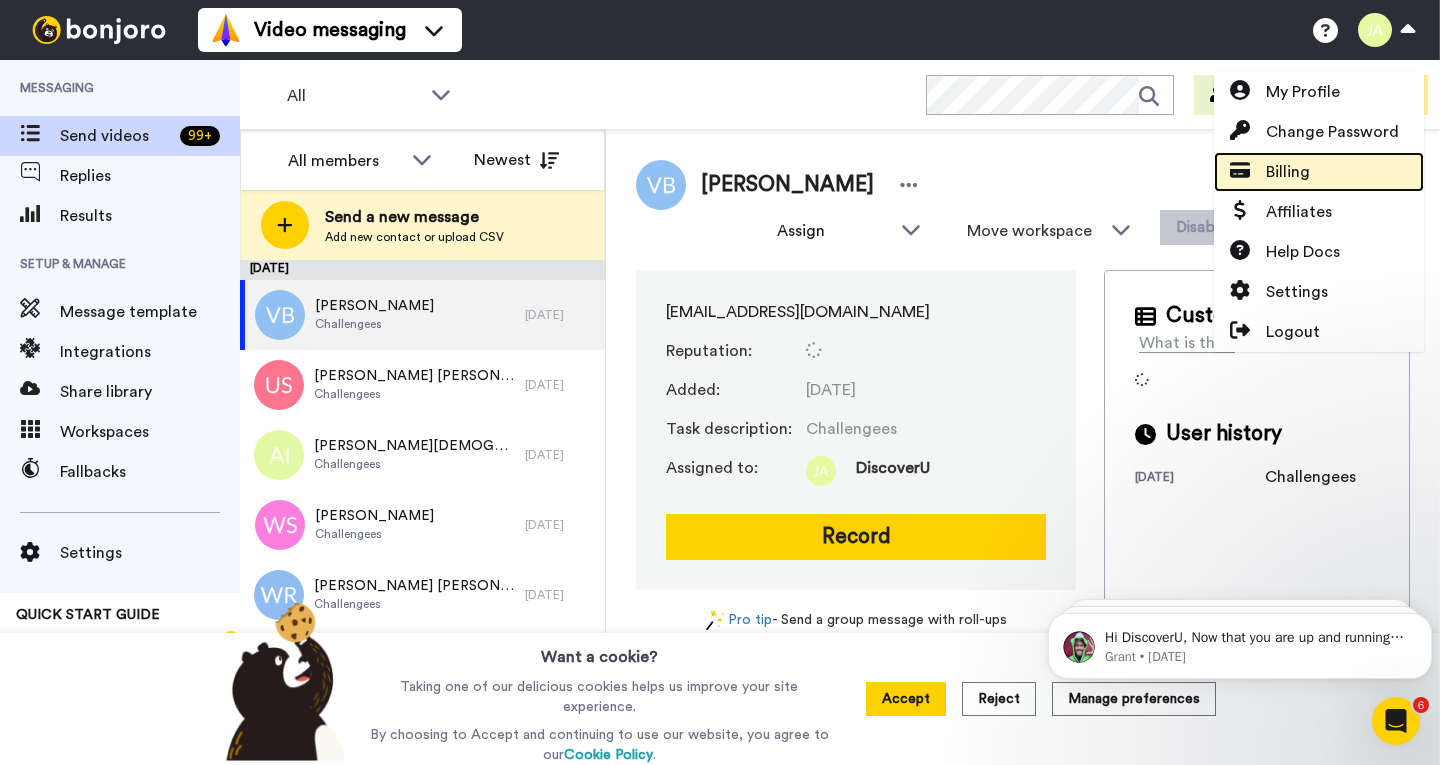 click on "Billing" at bounding box center (1288, 172) 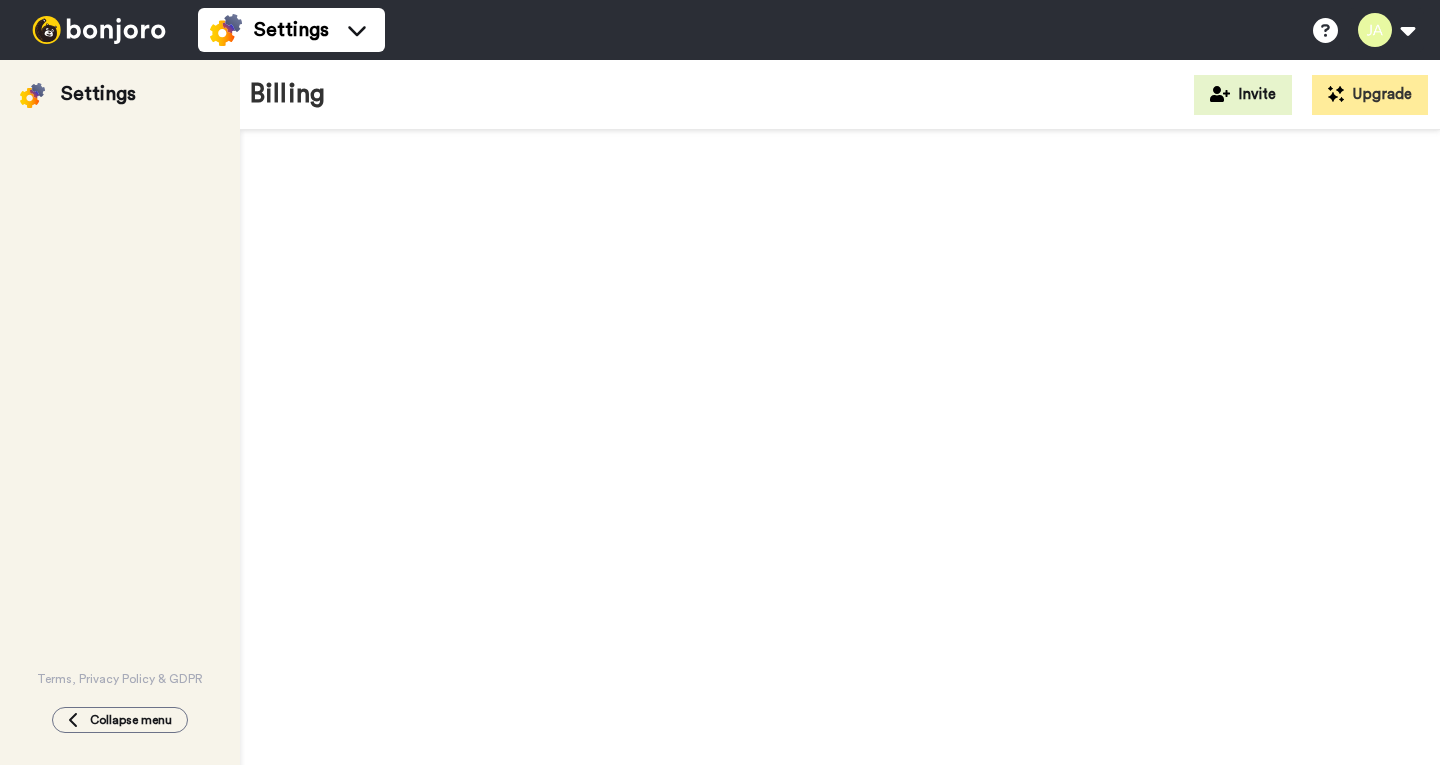 scroll, scrollTop: 0, scrollLeft: 0, axis: both 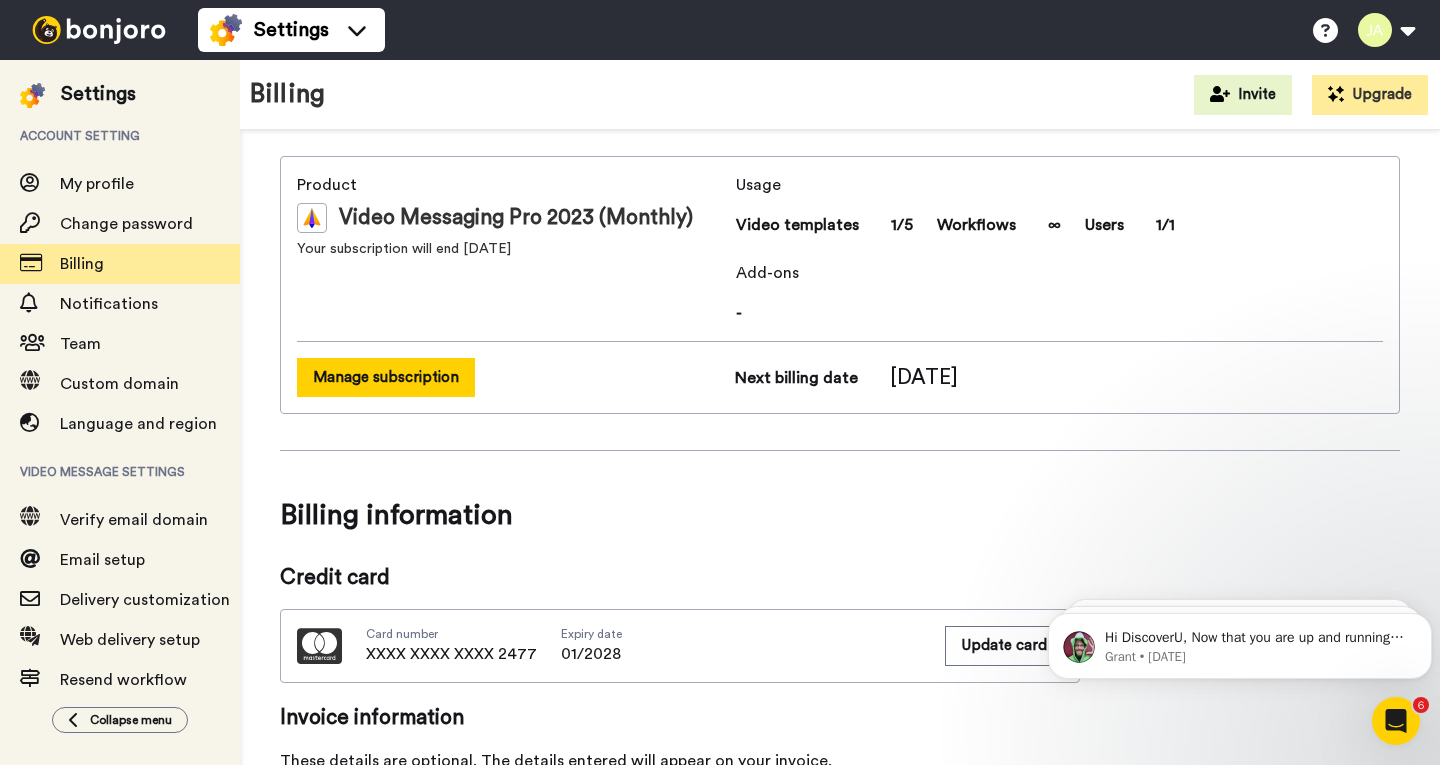 click on "Manage subscription" at bounding box center (386, 377) 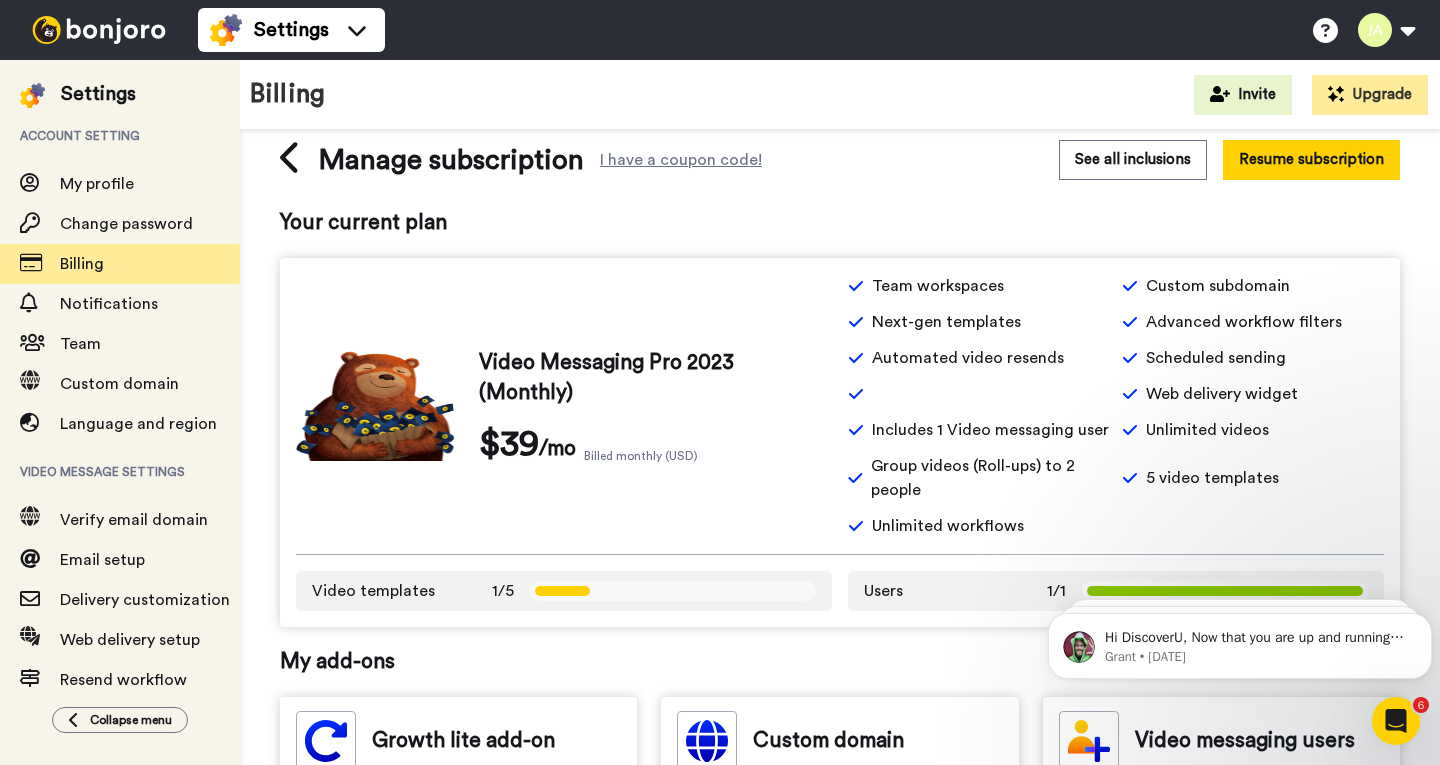scroll, scrollTop: 0, scrollLeft: 0, axis: both 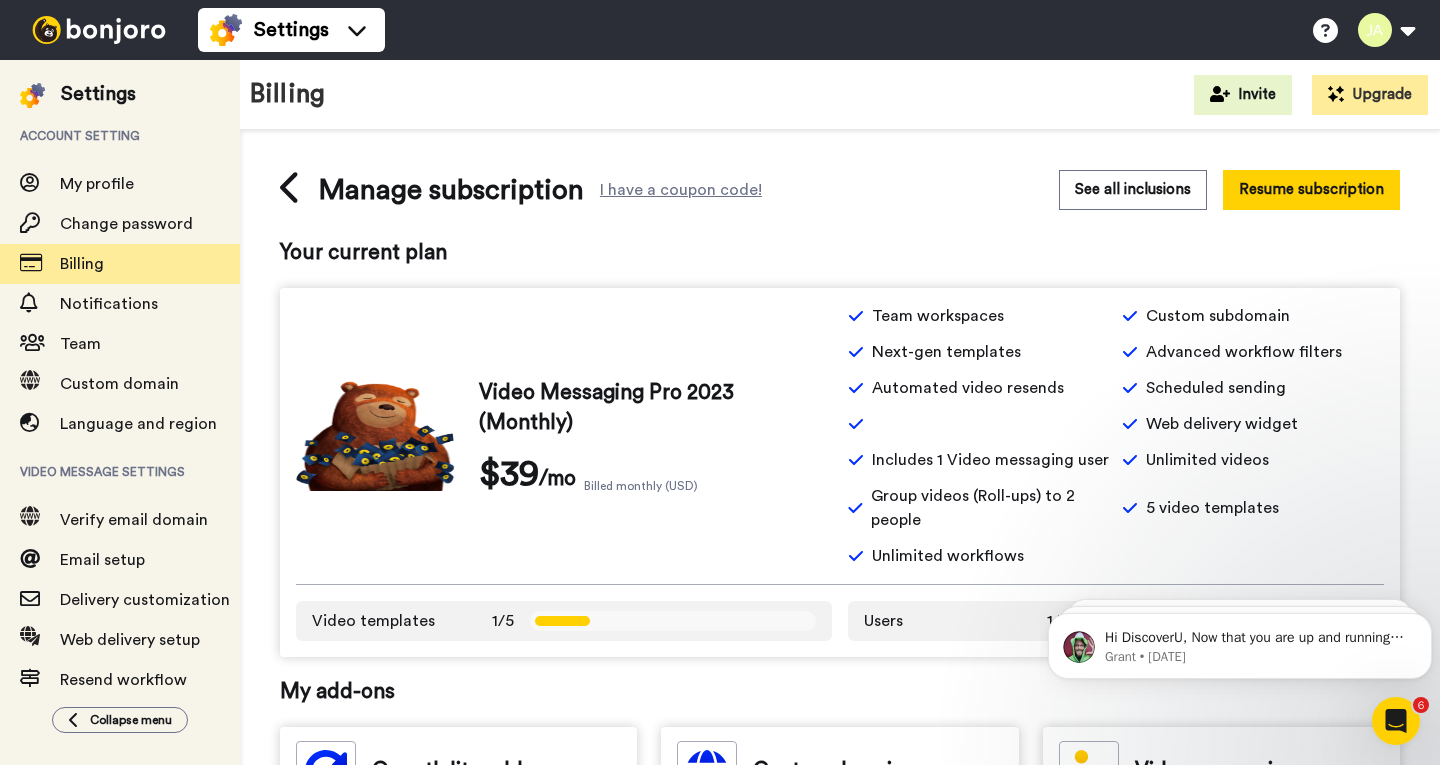 click at bounding box center [1396, 721] 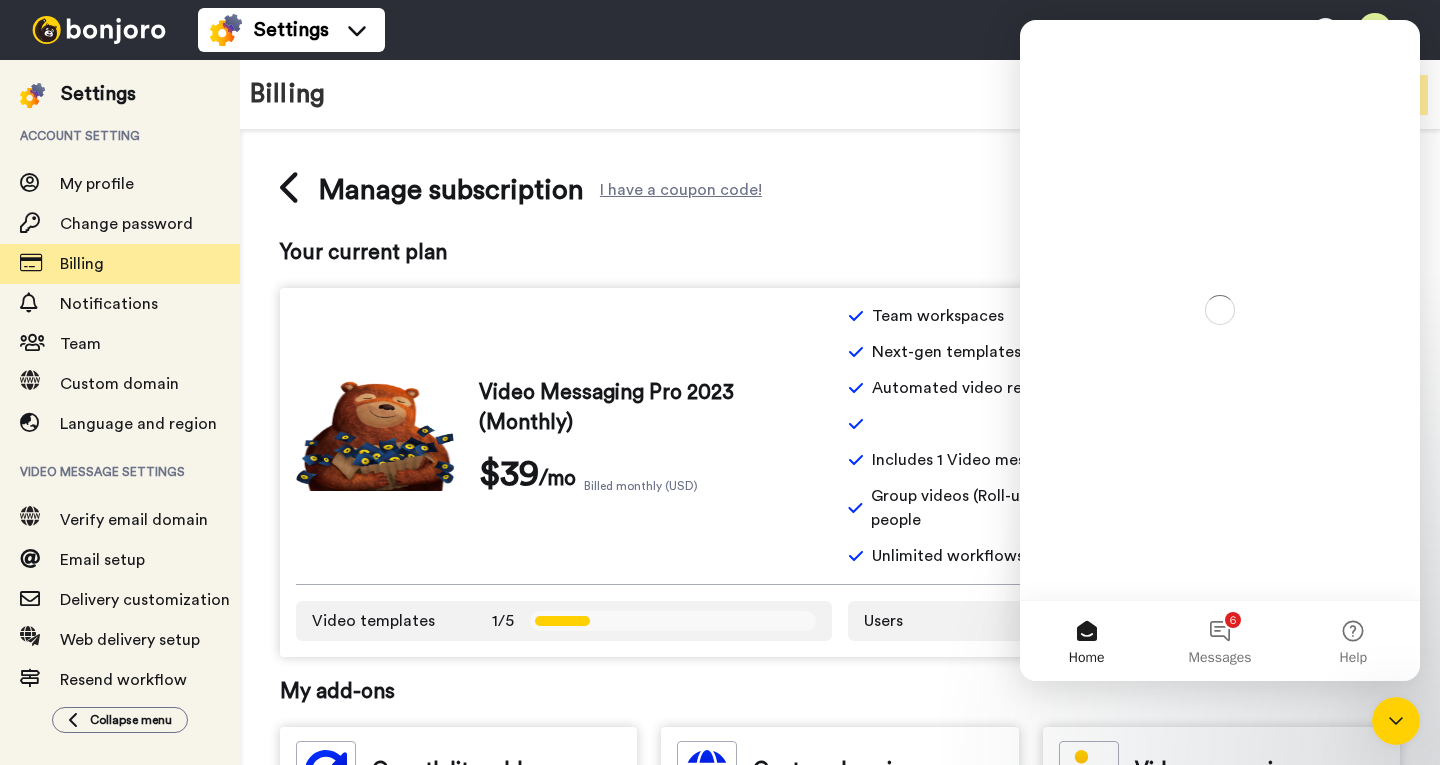 scroll, scrollTop: 0, scrollLeft: 0, axis: both 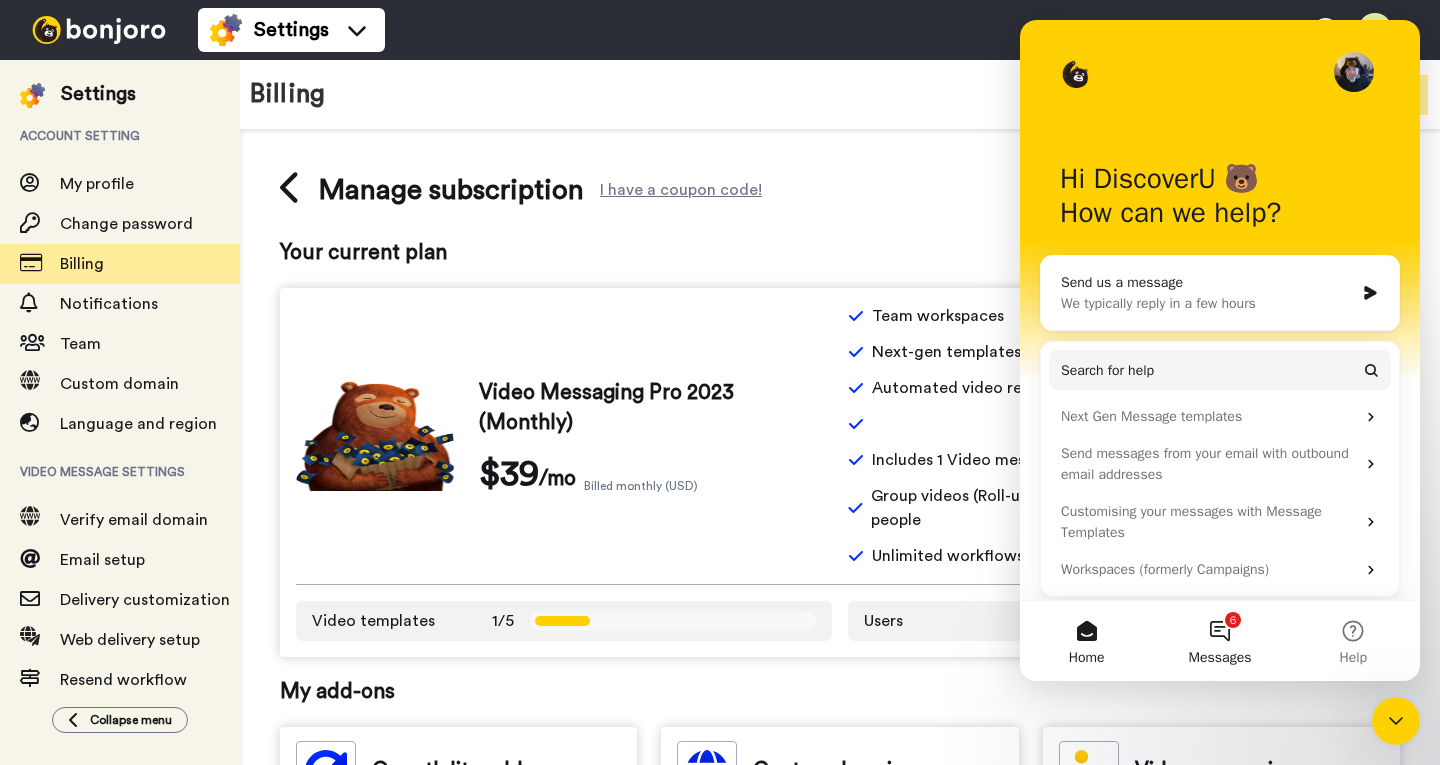 click on "6 Messages" at bounding box center [1219, 641] 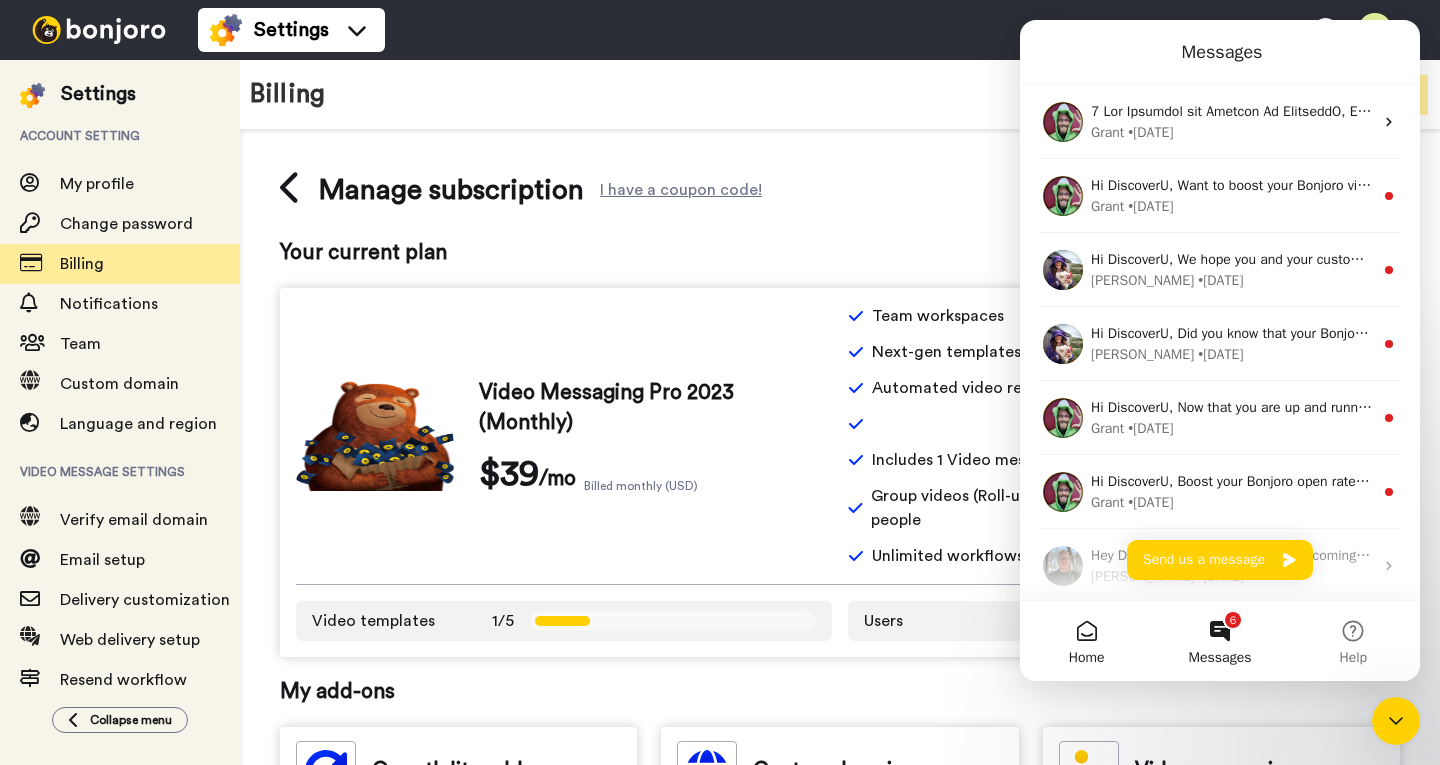 click on "Home" at bounding box center [1086, 641] 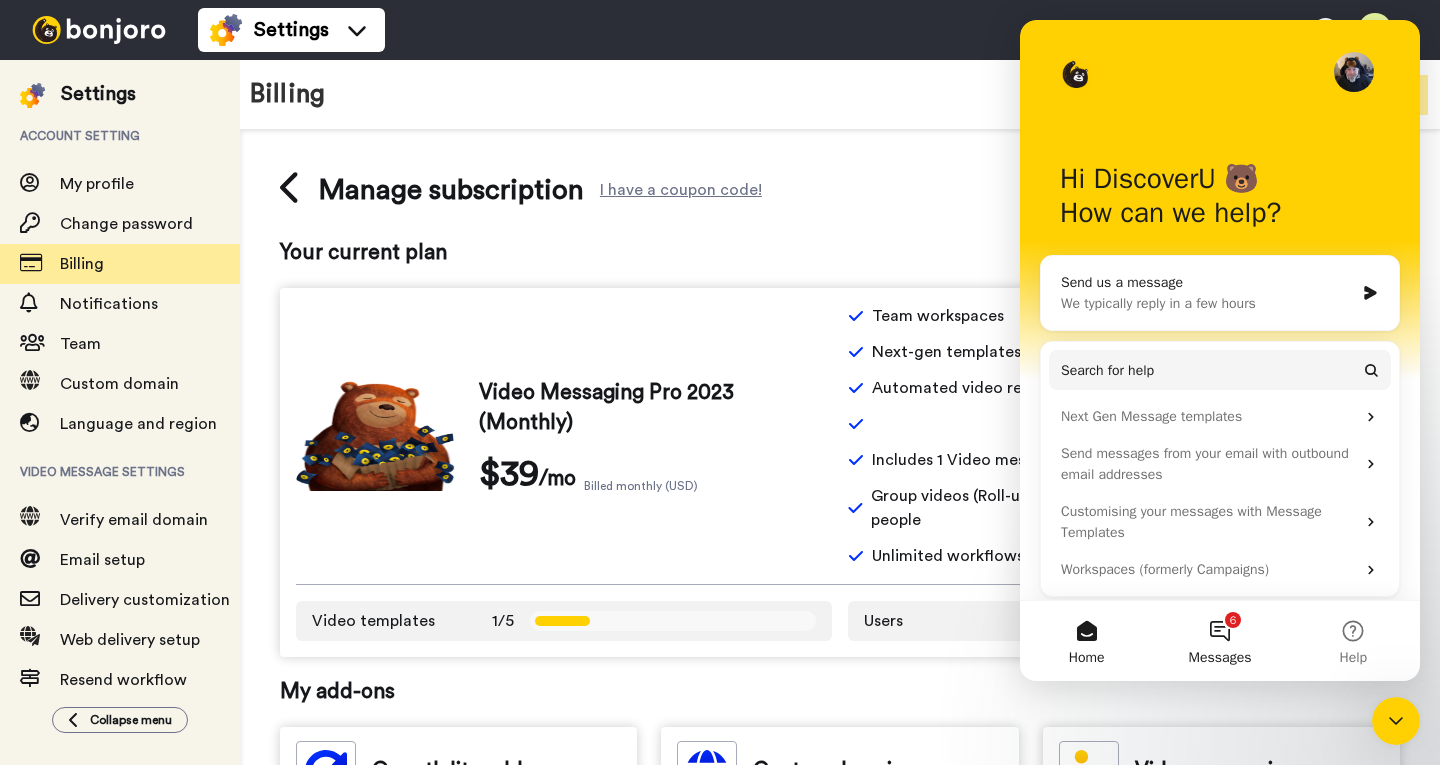 click on "6 Messages" at bounding box center [1219, 641] 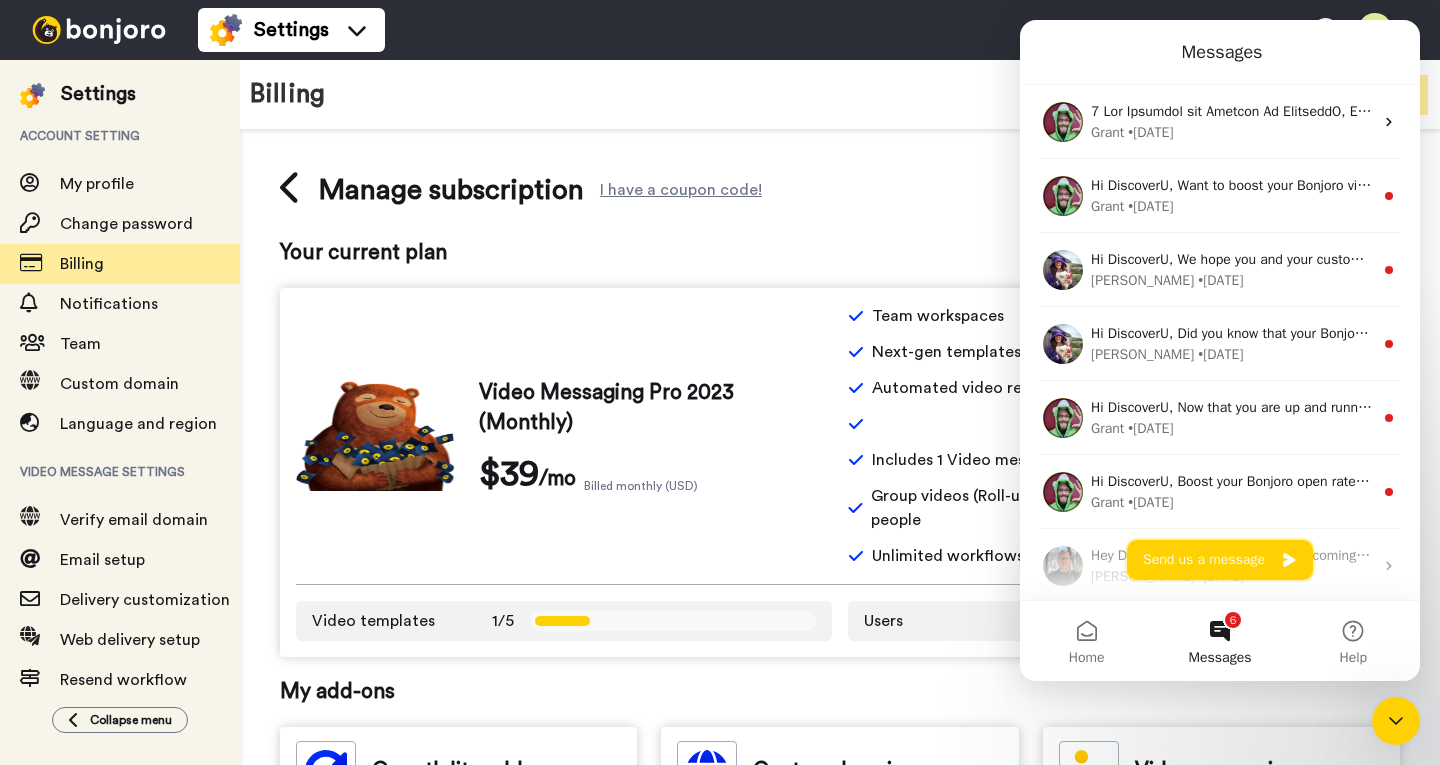 click on "Send us a message" at bounding box center [1220, 560] 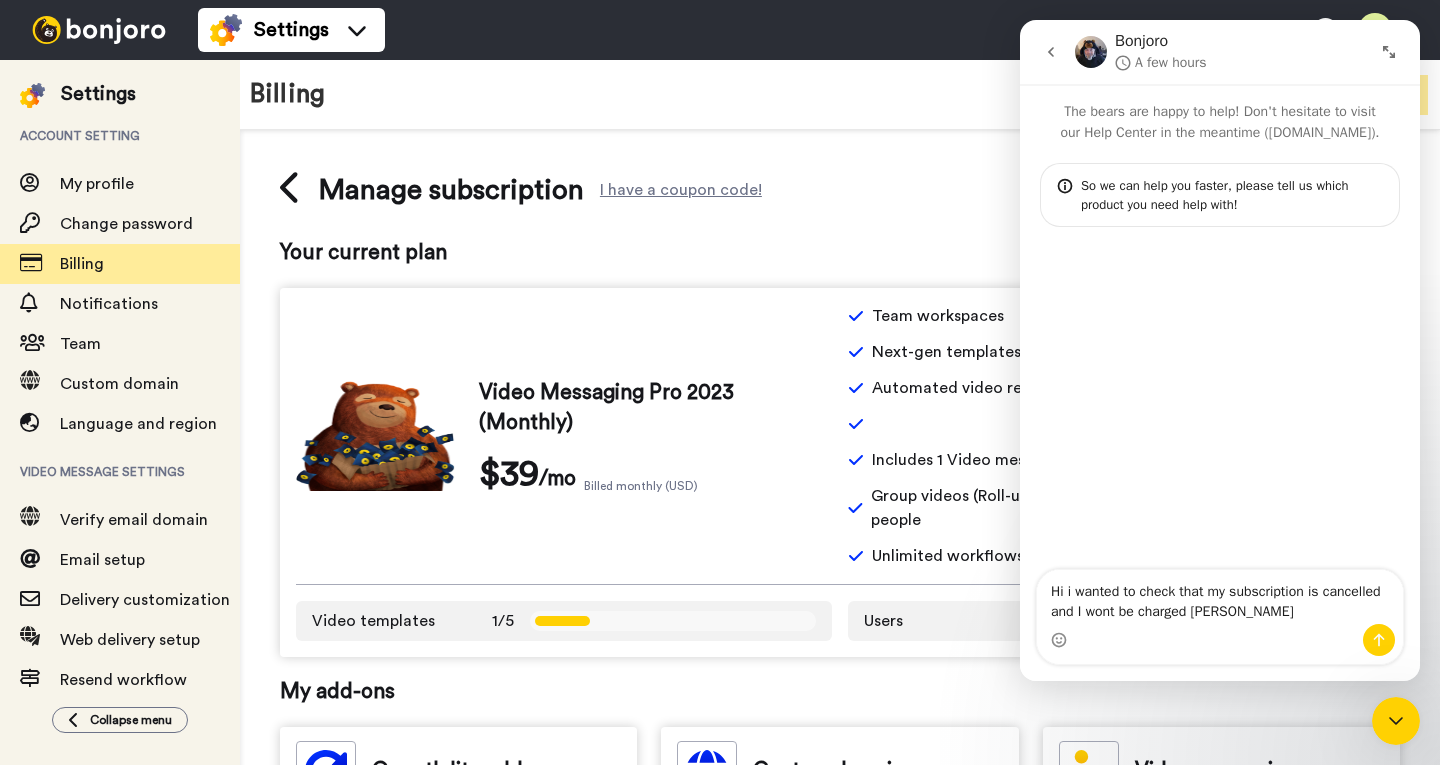 type on "Hi i wanted to check that my subscription is cancelled and I wont be charged tomorrow" 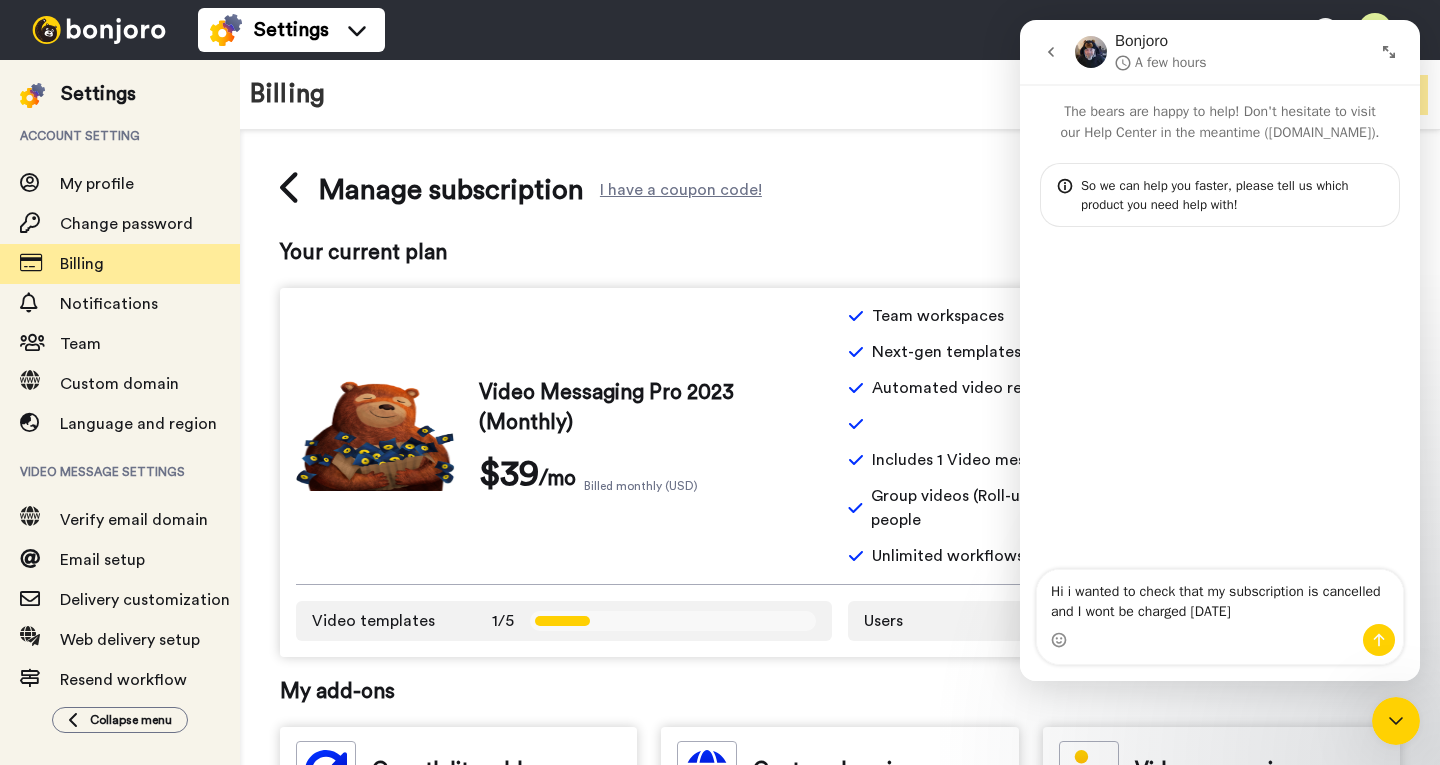 type 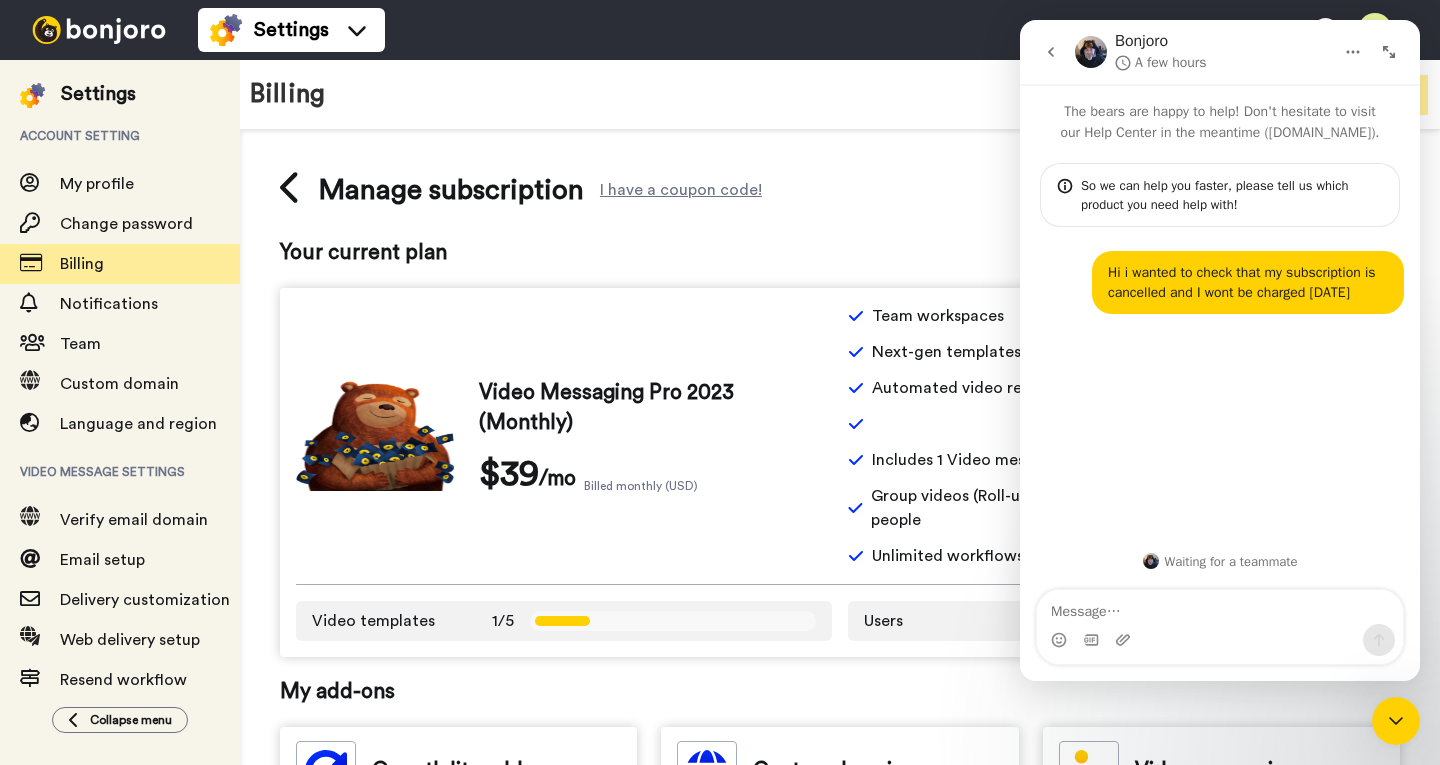 click 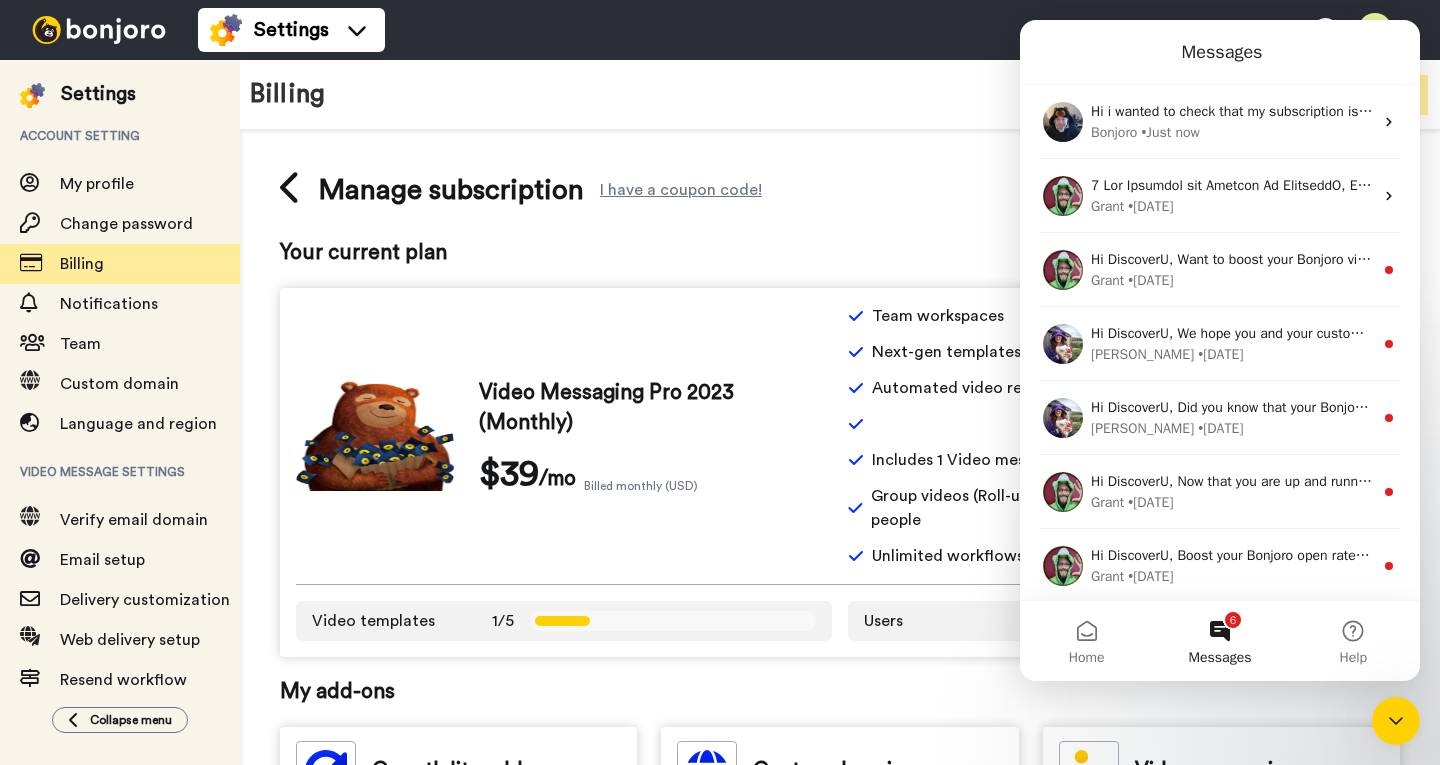 click on "See all inclusions Resume subscription" at bounding box center (1120, 190) 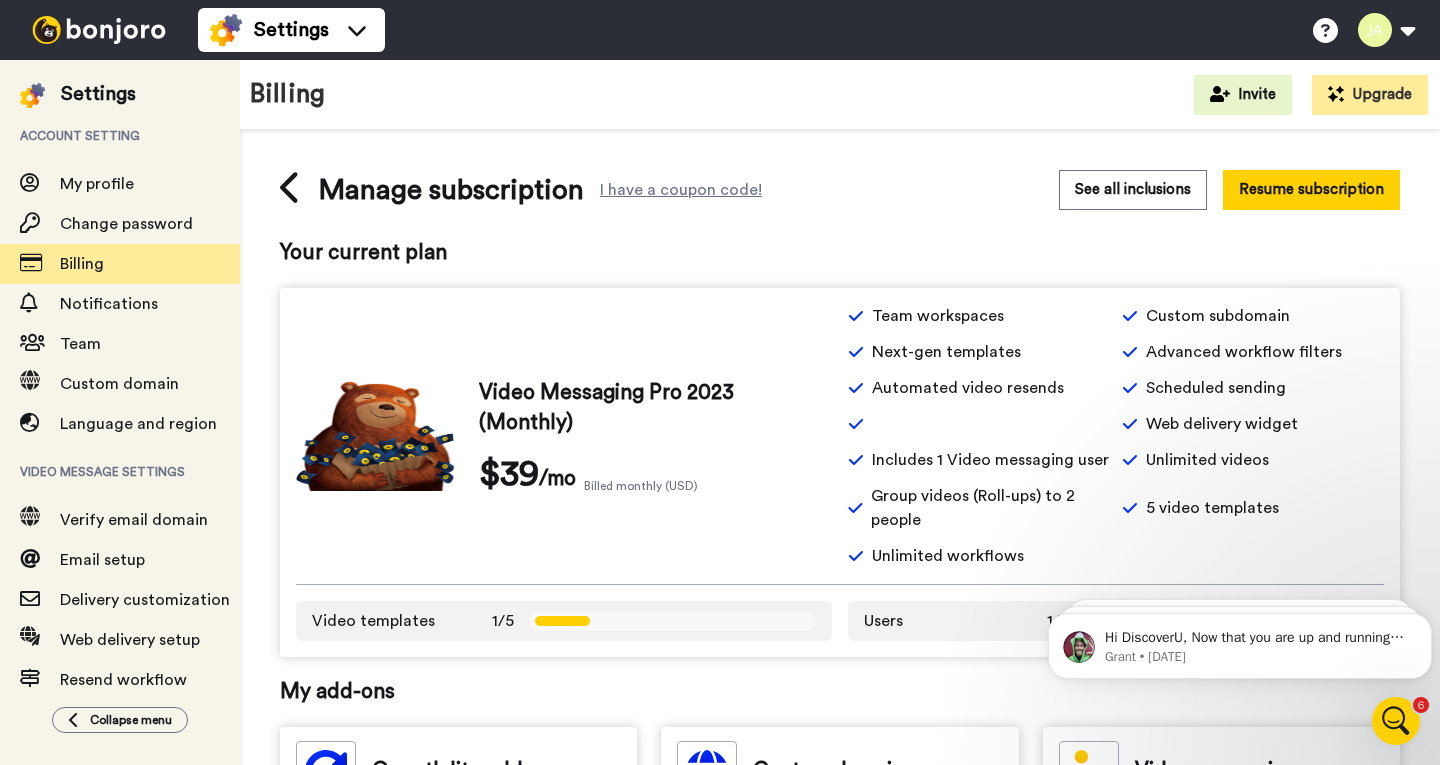 scroll, scrollTop: 0, scrollLeft: 0, axis: both 